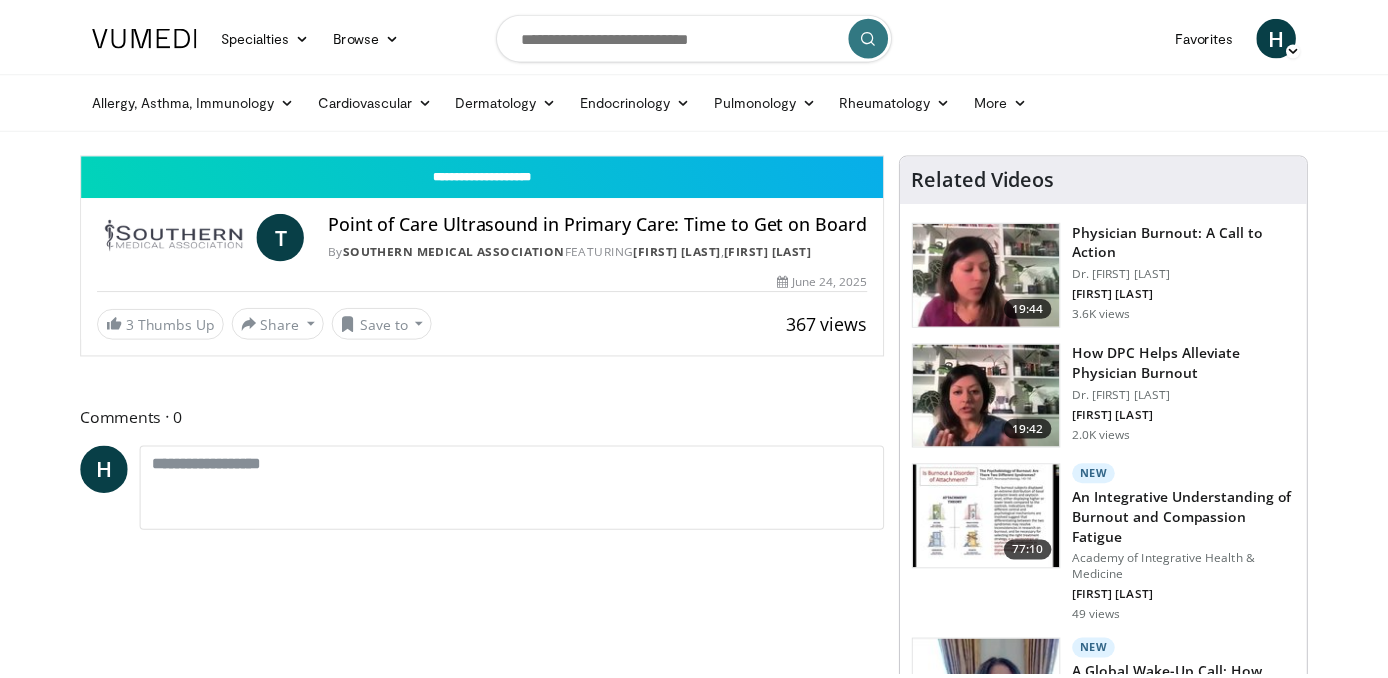 scroll, scrollTop: 0, scrollLeft: 0, axis: both 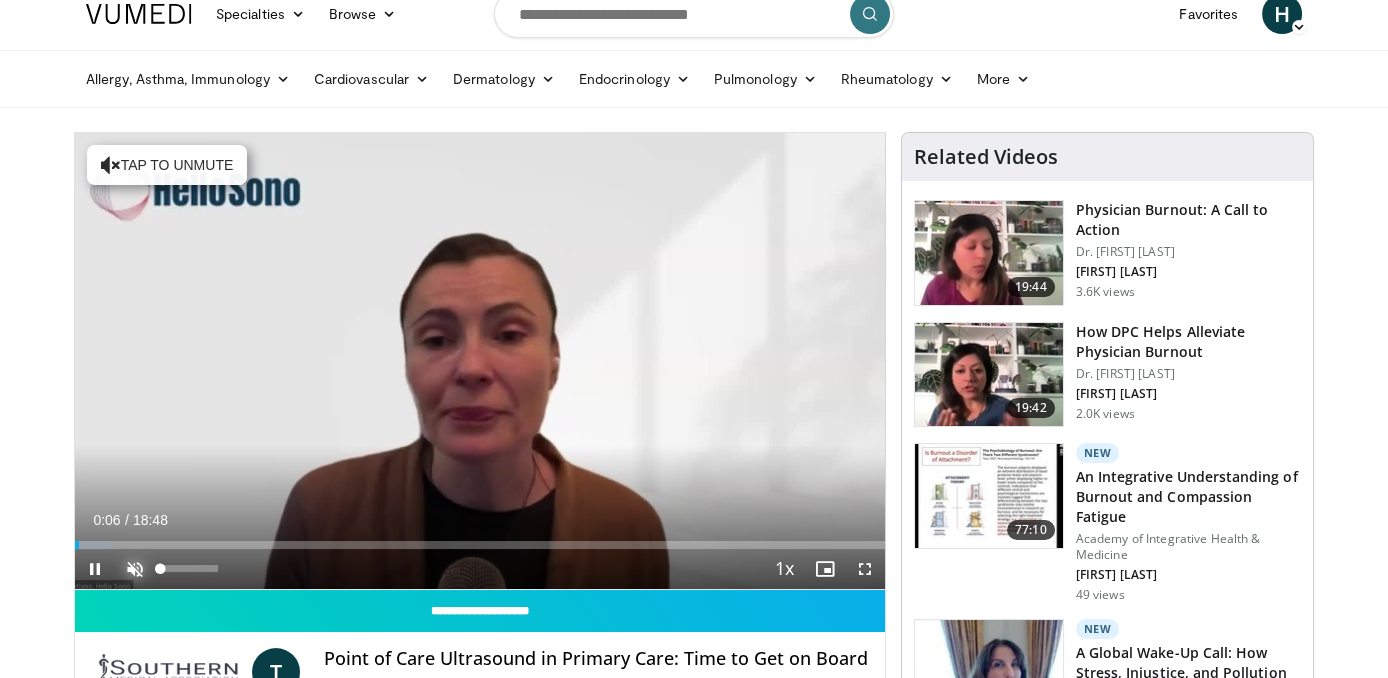 click at bounding box center [135, 569] 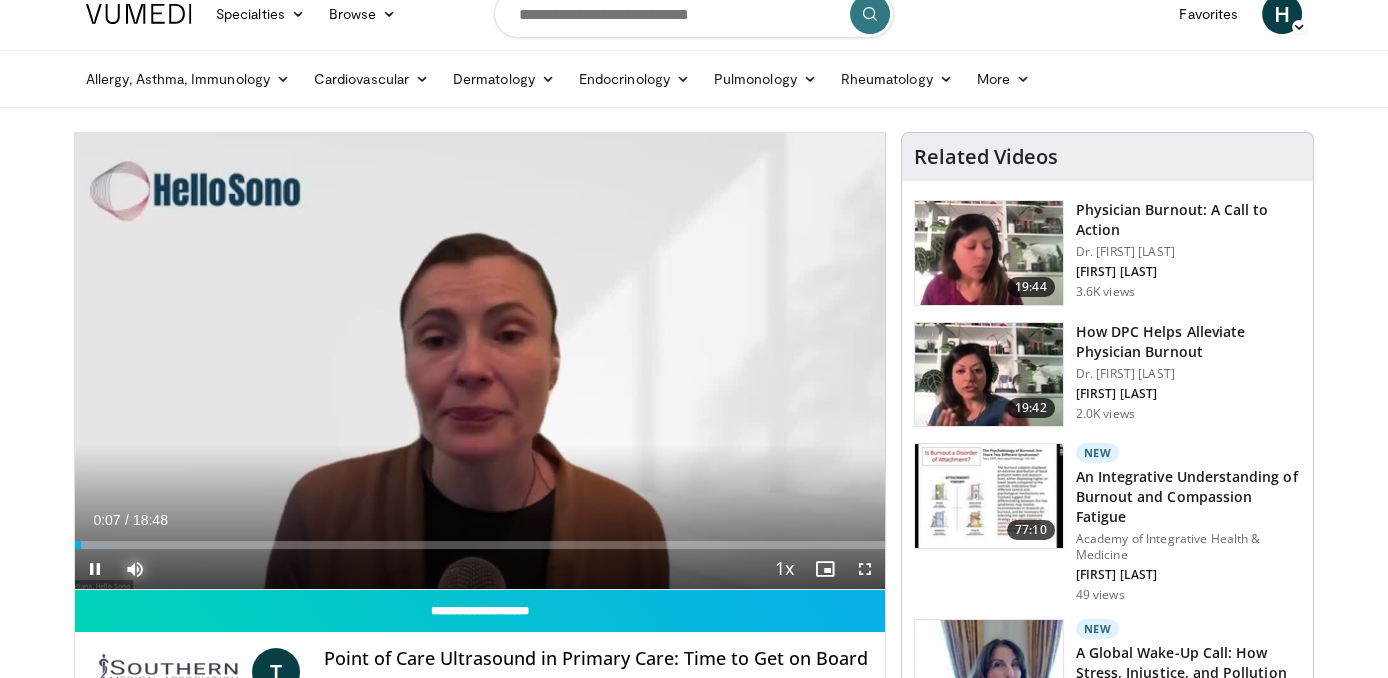 type 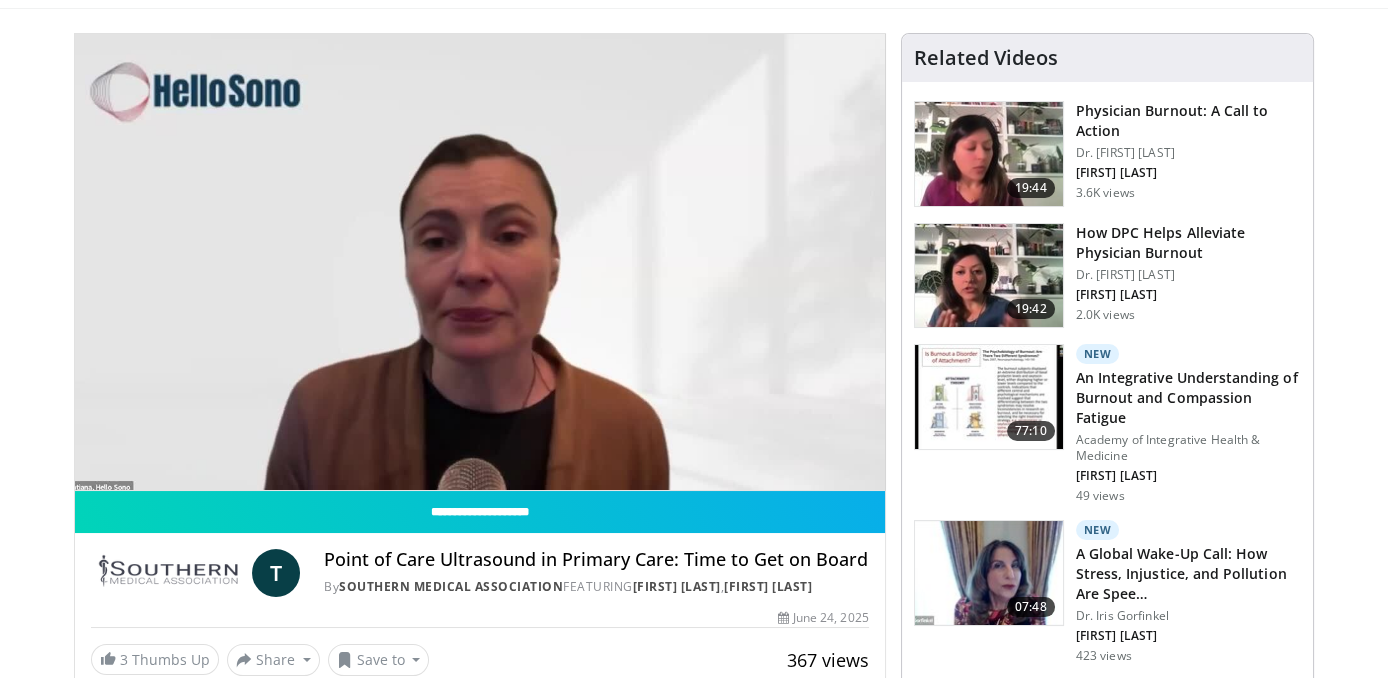 scroll, scrollTop: 119, scrollLeft: 0, axis: vertical 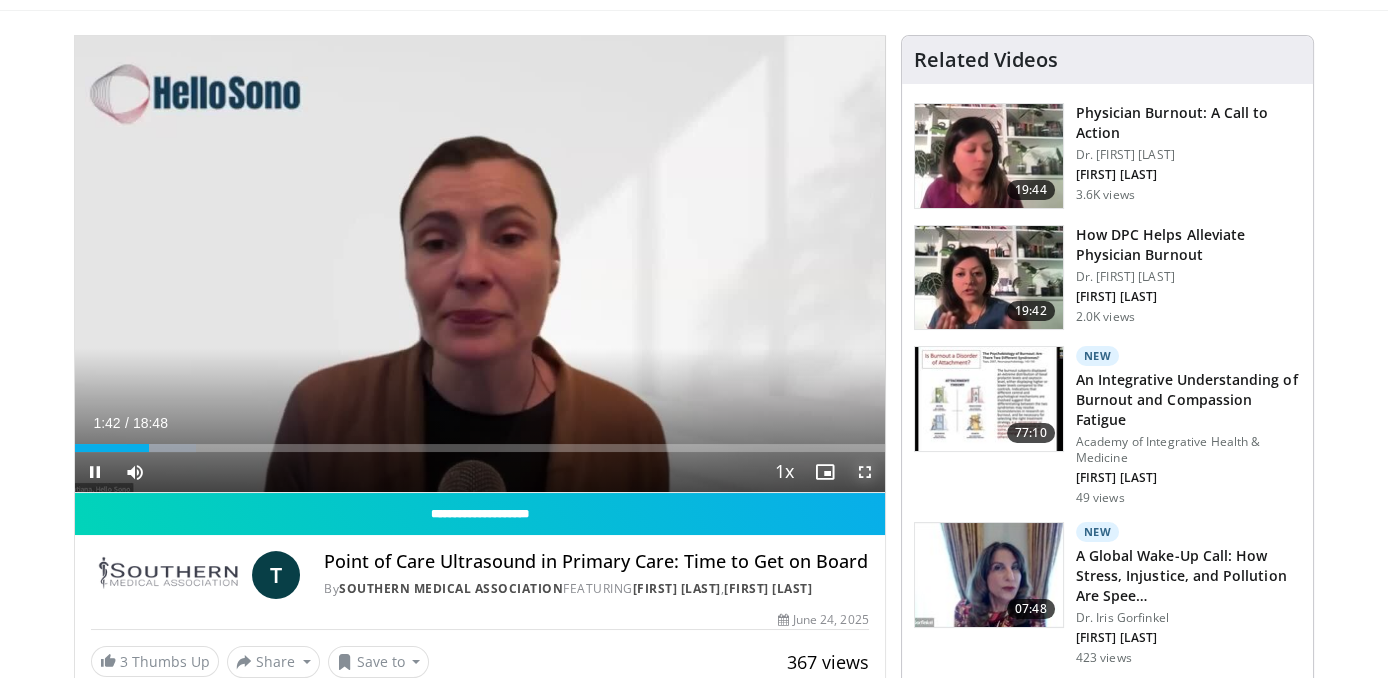 click at bounding box center [865, 472] 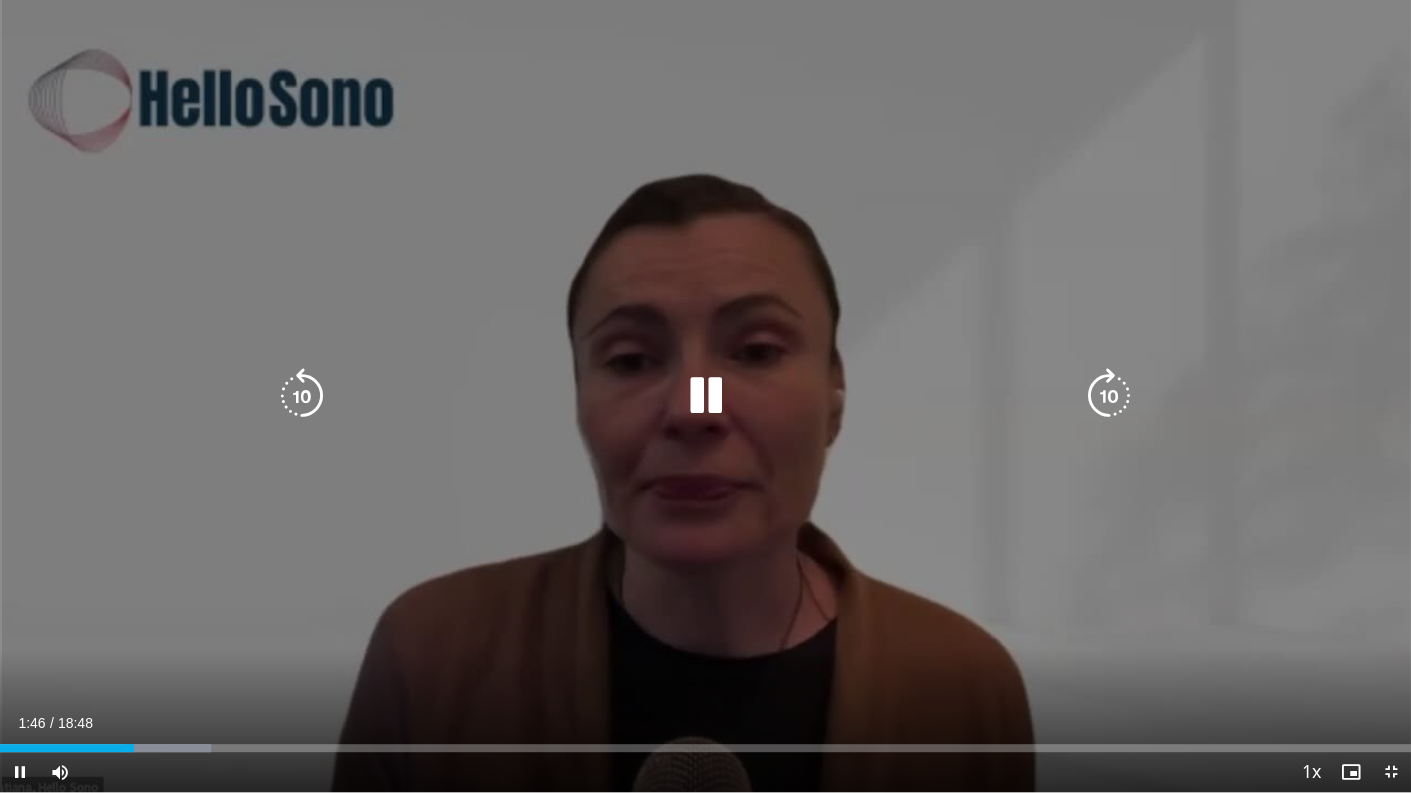 click on "10 seconds
Tap to unmute" at bounding box center [705, 396] 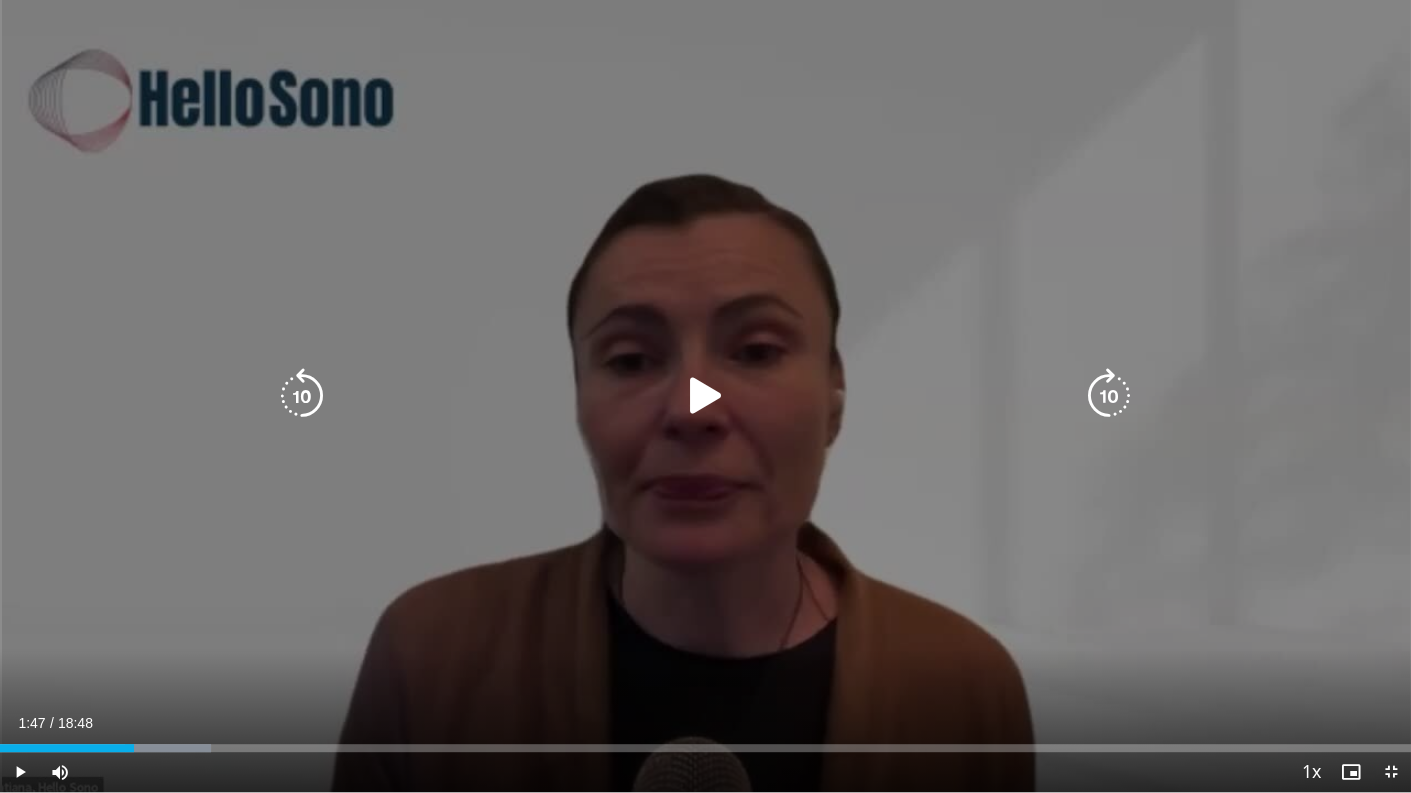 click at bounding box center (706, 396) 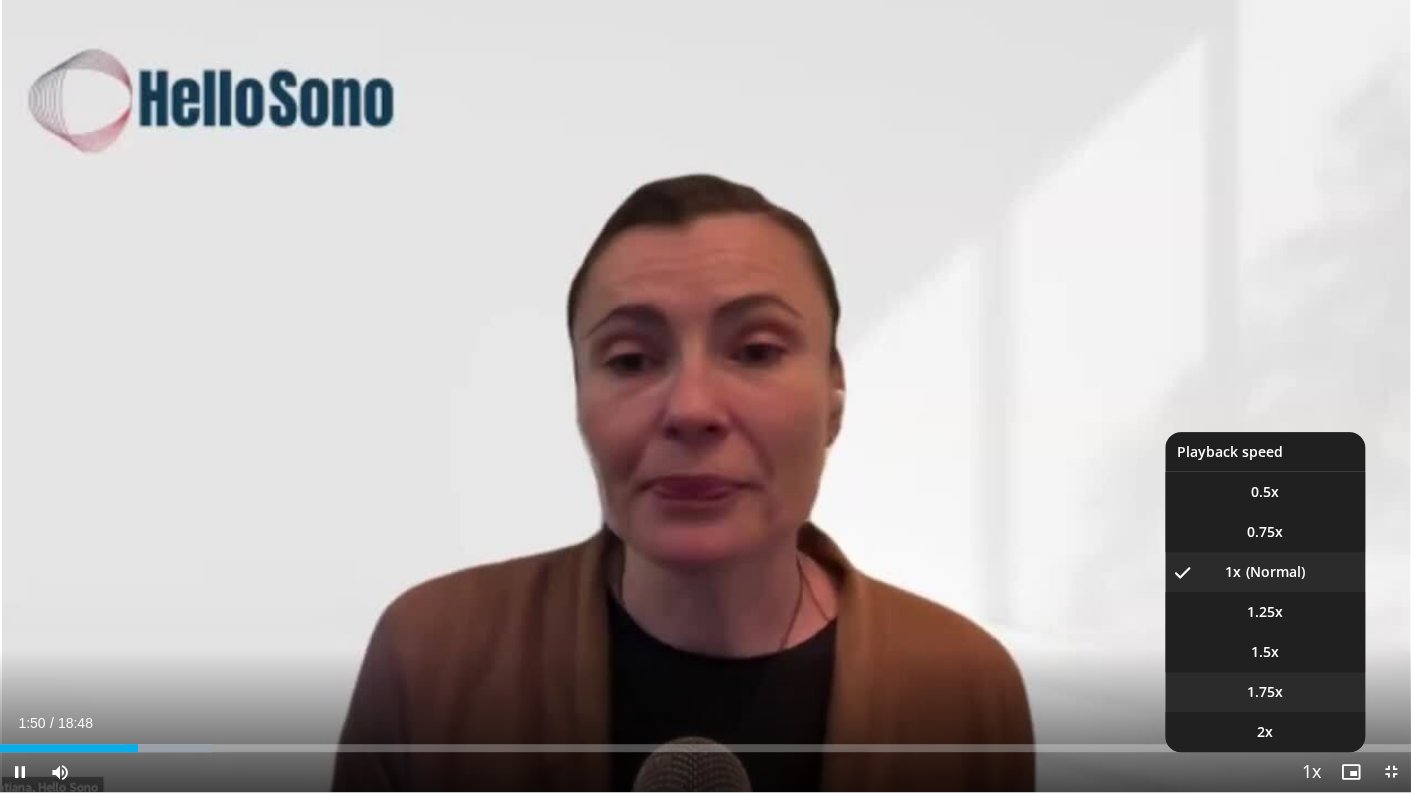 click on "1.75x" at bounding box center (1265, 692) 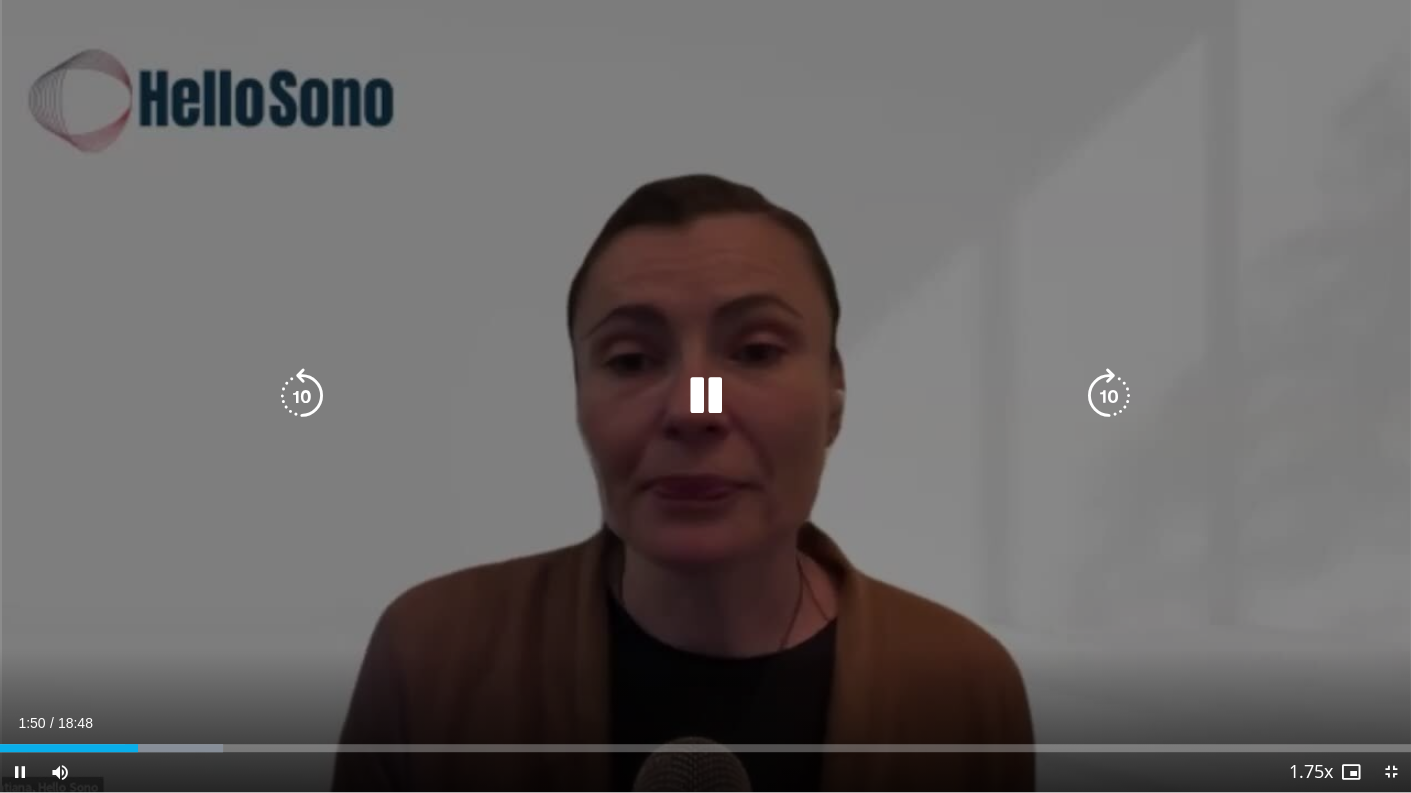 click on "10 seconds
Tap to unmute" at bounding box center [705, 396] 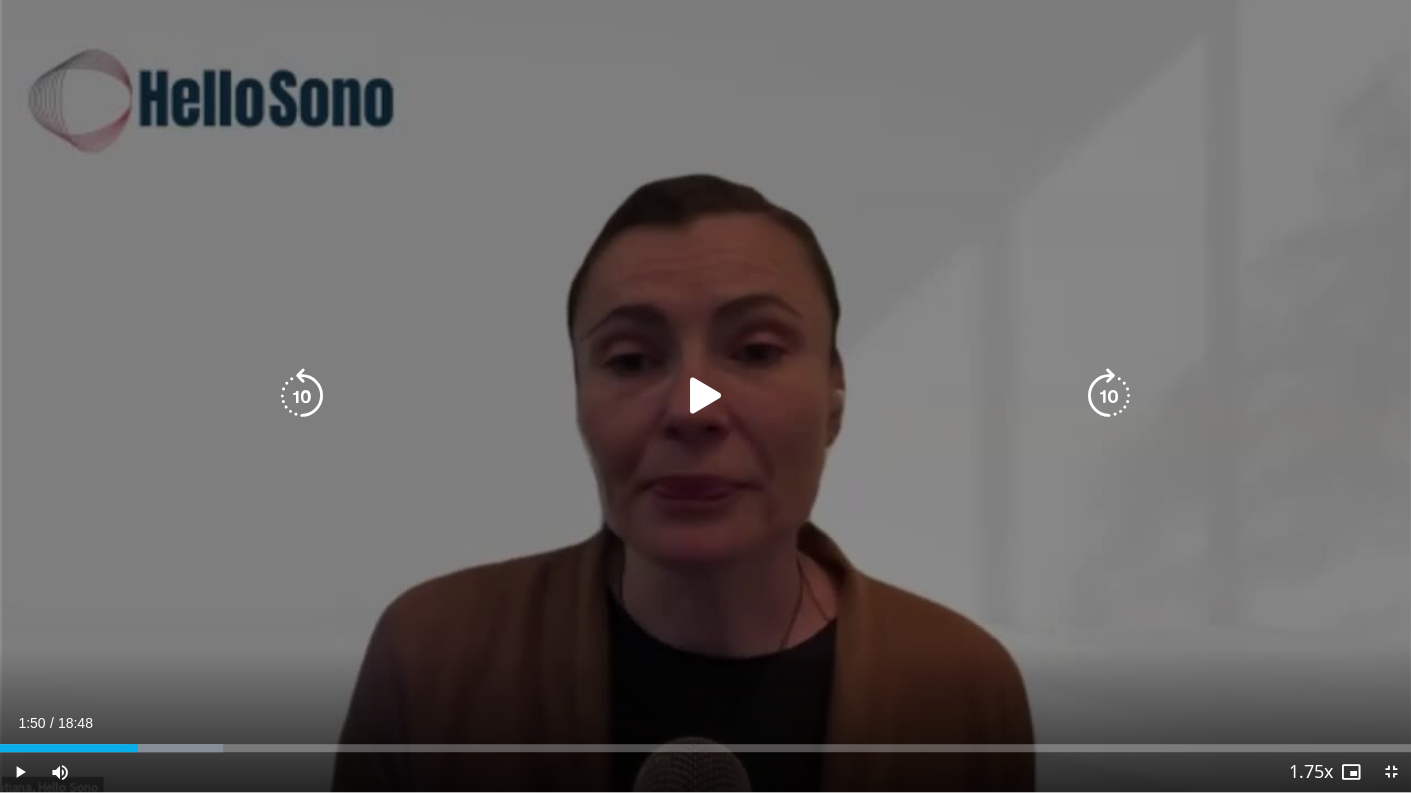 click at bounding box center (706, 396) 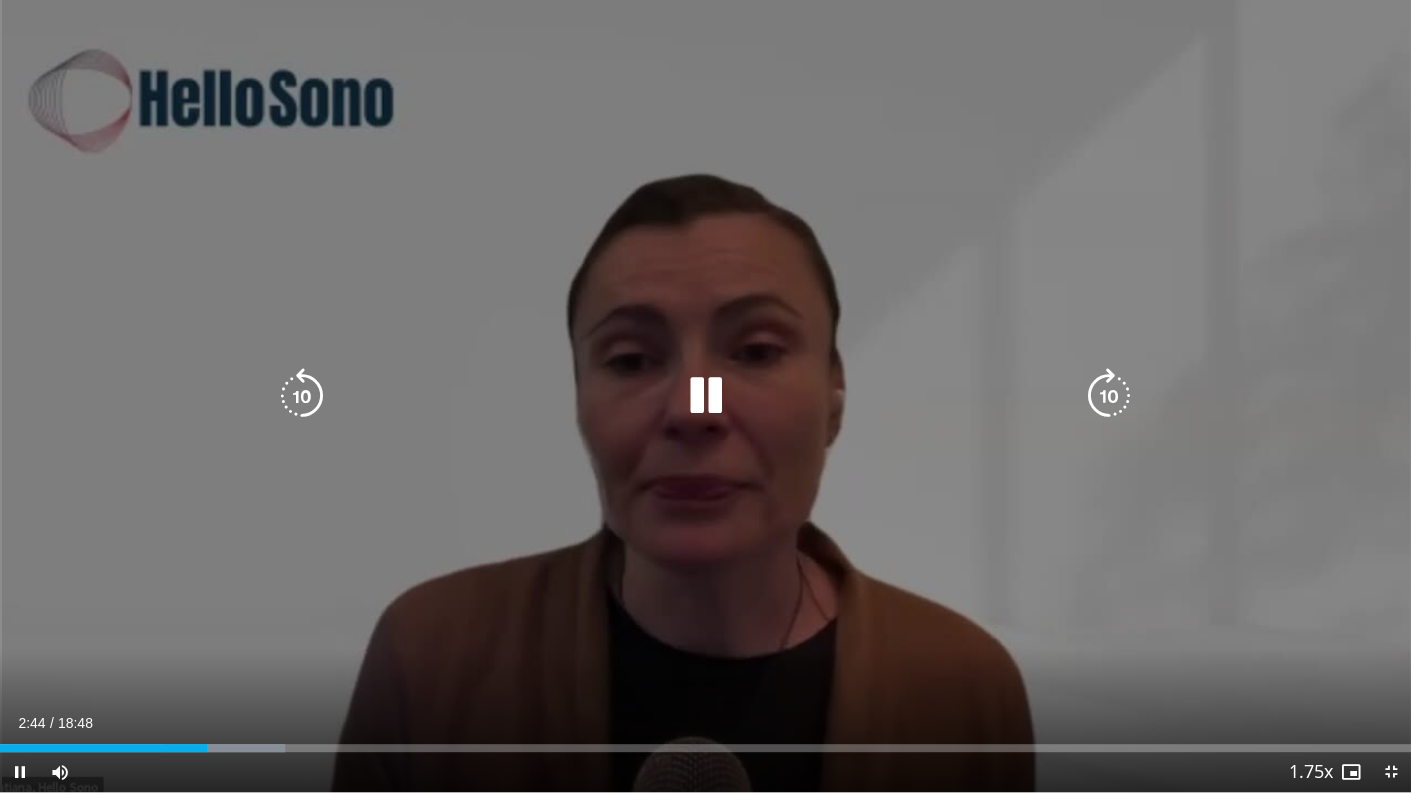 click at bounding box center (706, 396) 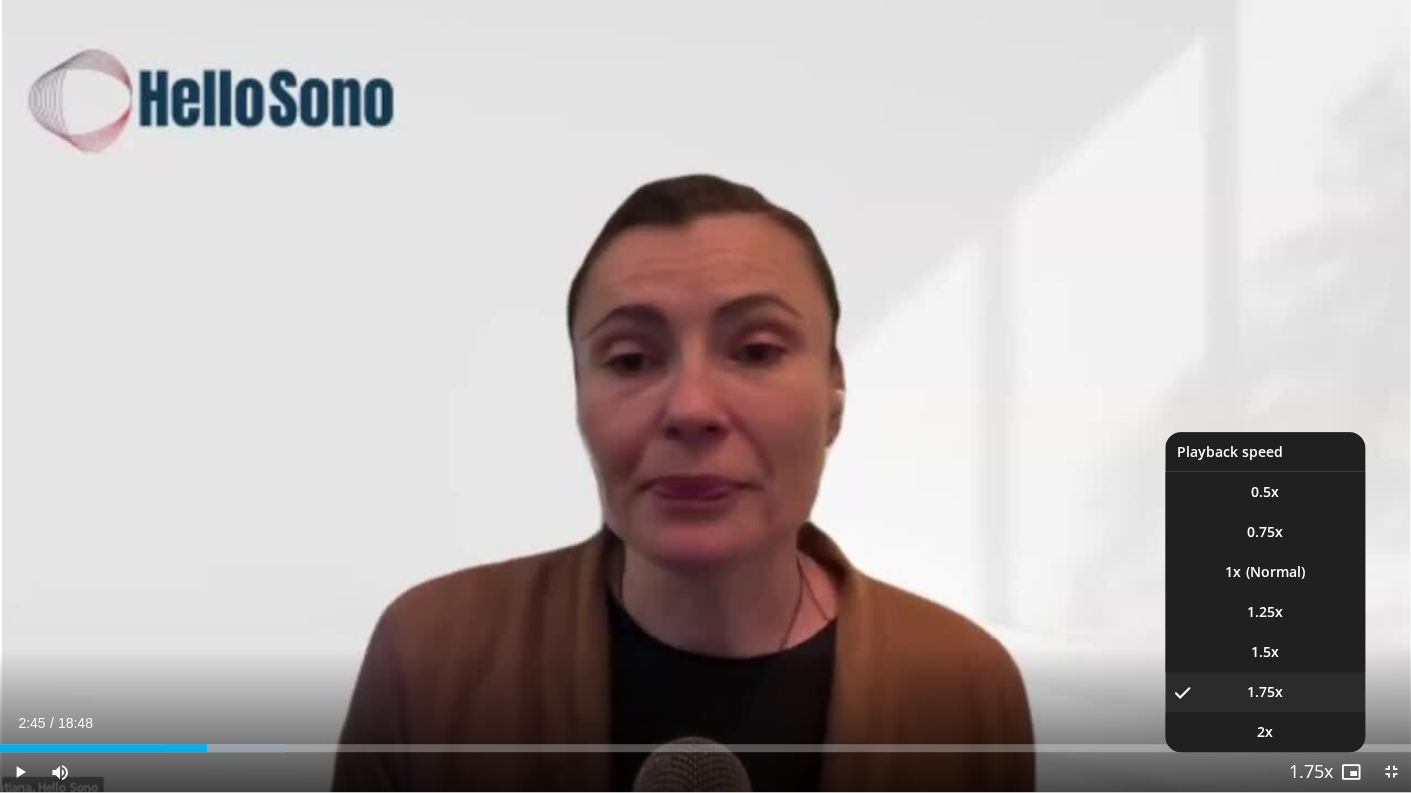 click at bounding box center [1311, 773] 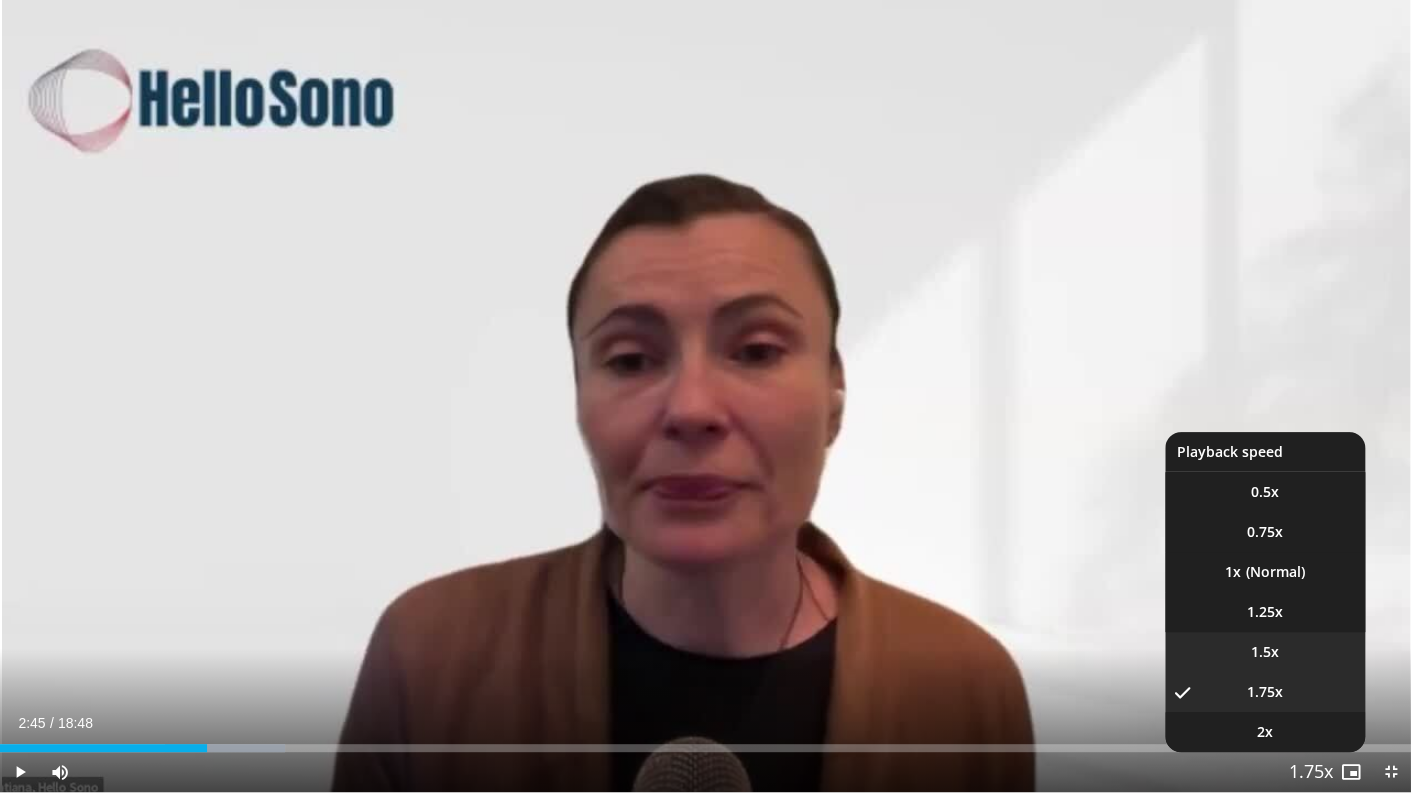 click on "1.5x" at bounding box center (1265, 652) 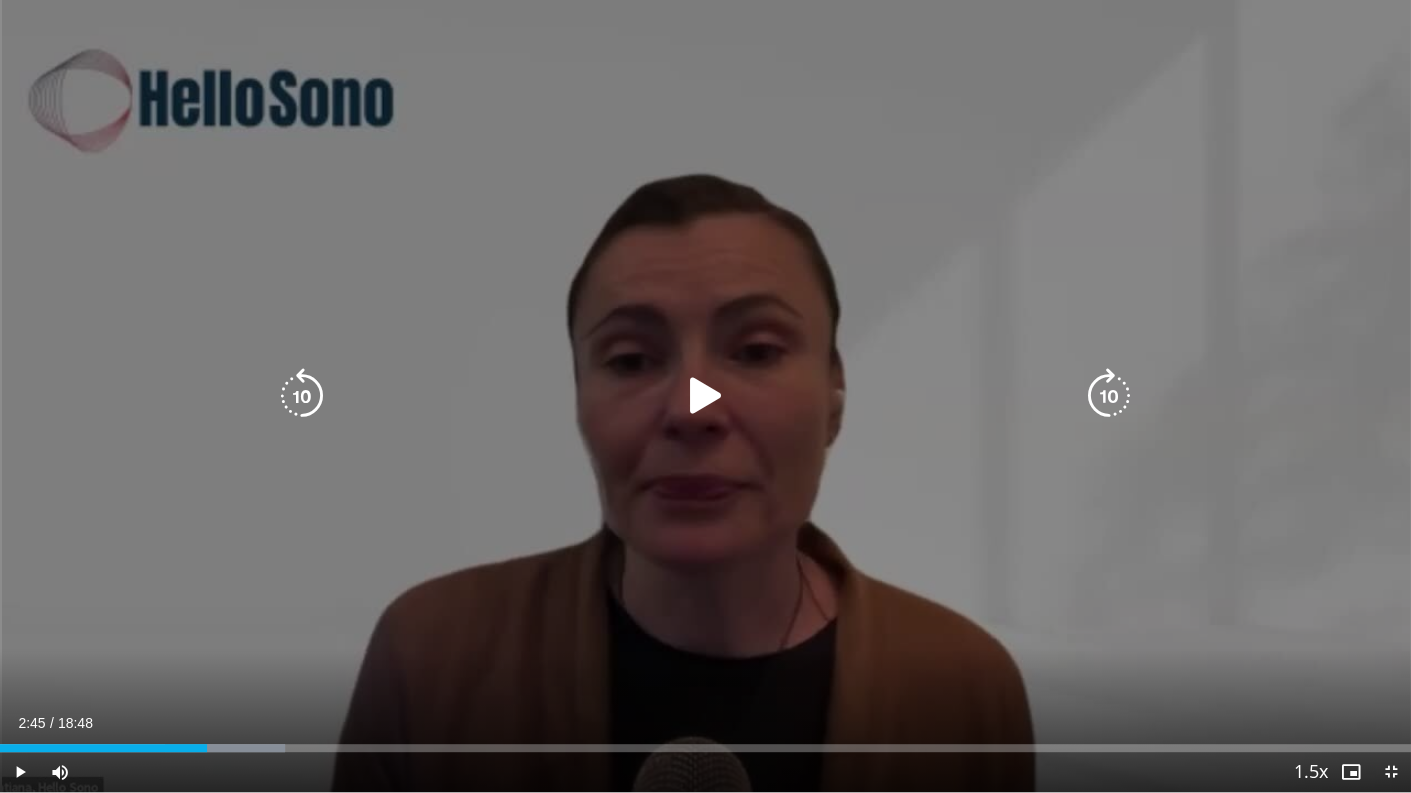 click at bounding box center (706, 396) 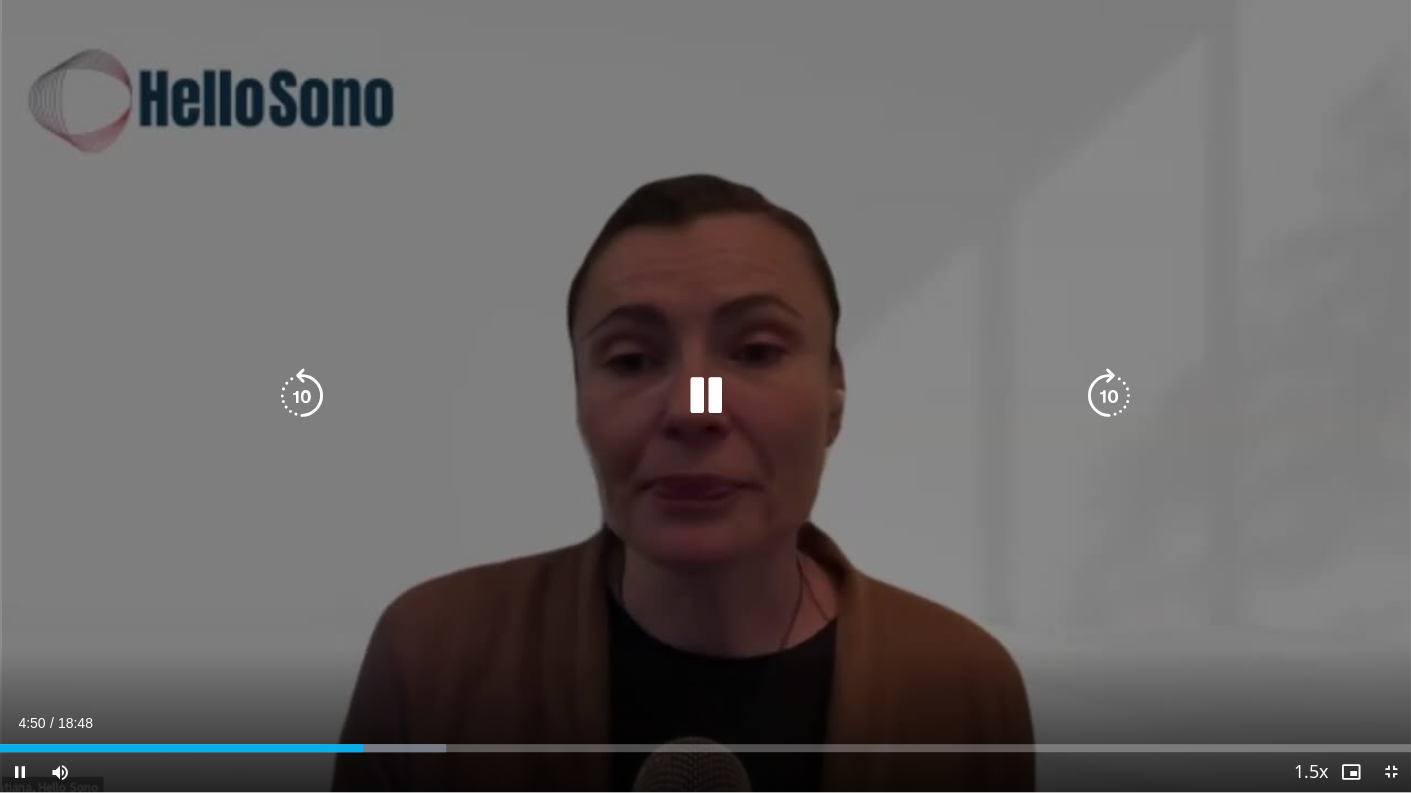 click at bounding box center [706, 396] 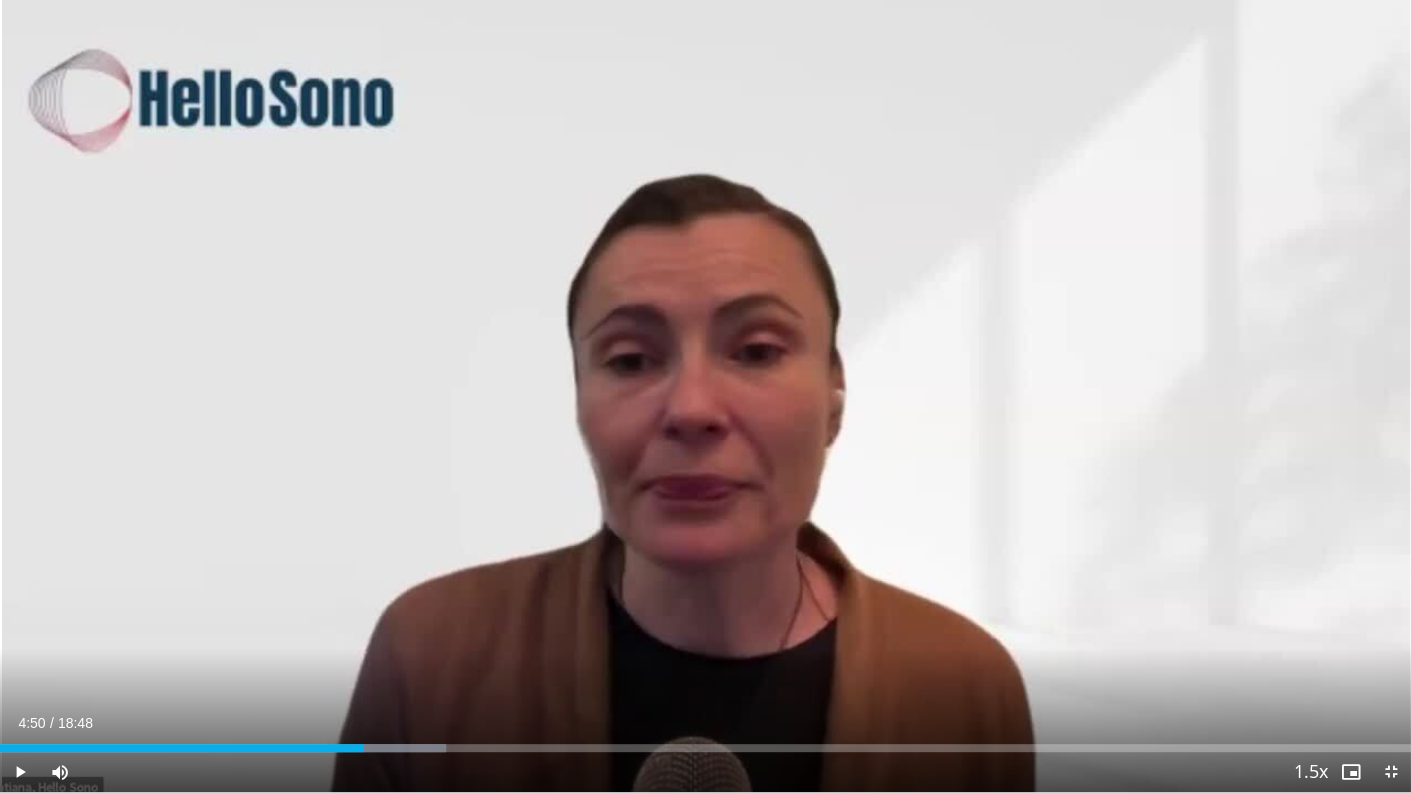 type 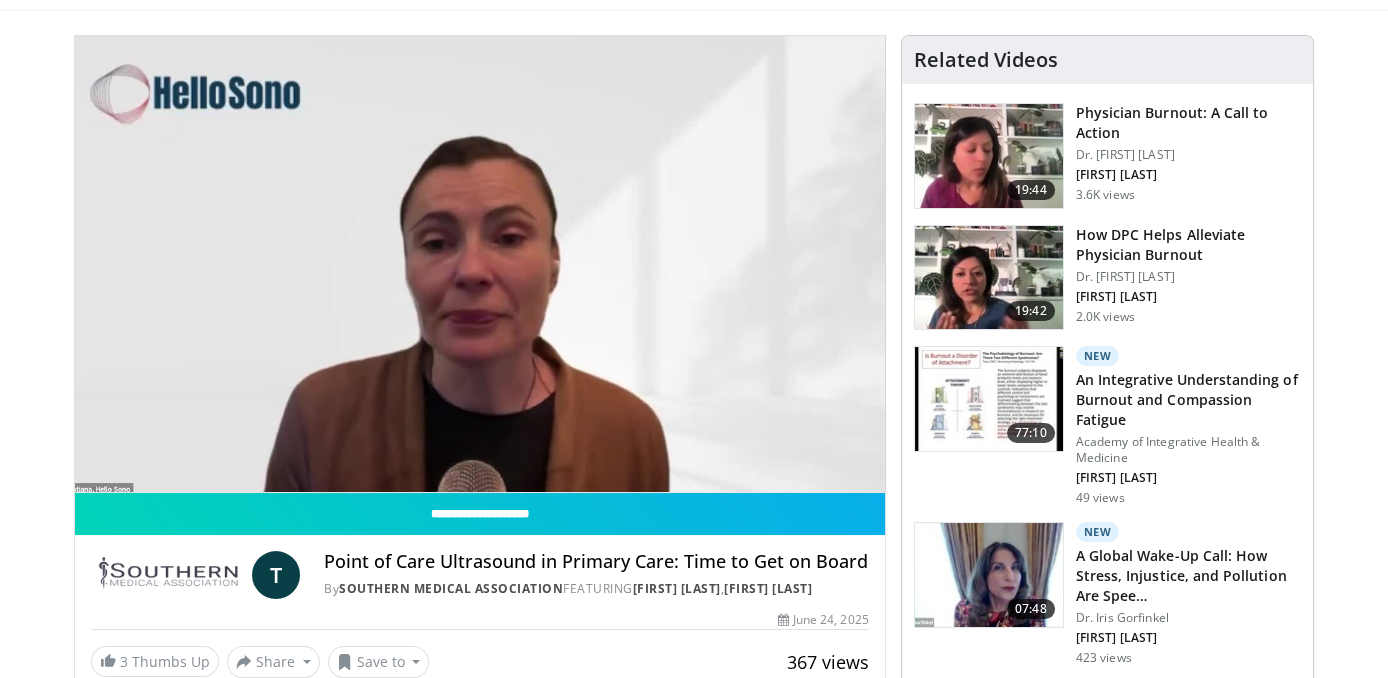 click on "Specialties
Adult & Family Medicine
Allergy, Asthma, Immunology
Anesthesiology
Cardiology
Dental
Dermatology
Endocrinology
Gastroenterology & Hepatology
General Surgery
Hematology & Oncology
Infectious Disease
Nephrology
Neurology
Neurosurgery
Obstetrics & Gynecology
Ophthalmology
Oral Maxillofacial
Orthopaedics
Otolaryngology
Pediatrics
Plastic Surgery
Podiatry
Psychiatry
Pulmonology
Radiation Oncology
Radiology
Rheumatology
Urology" at bounding box center (694, 1429) 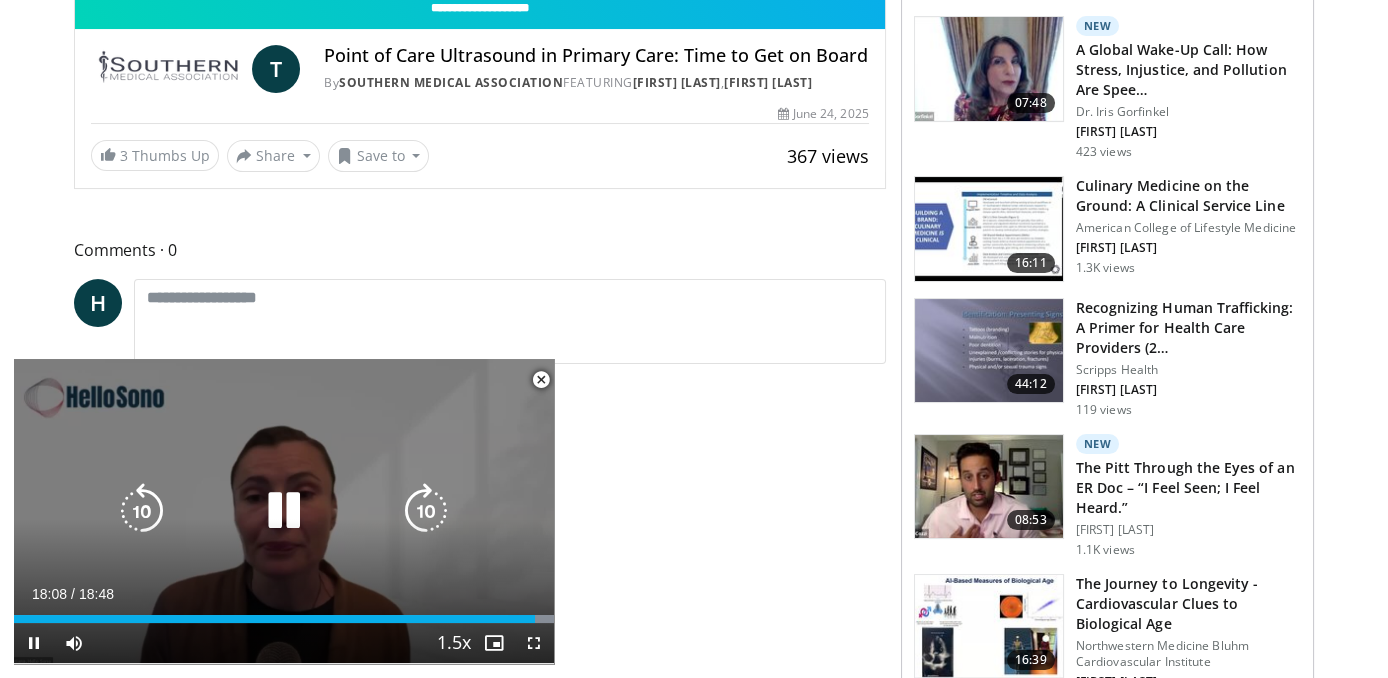 scroll, scrollTop: 0, scrollLeft: 0, axis: both 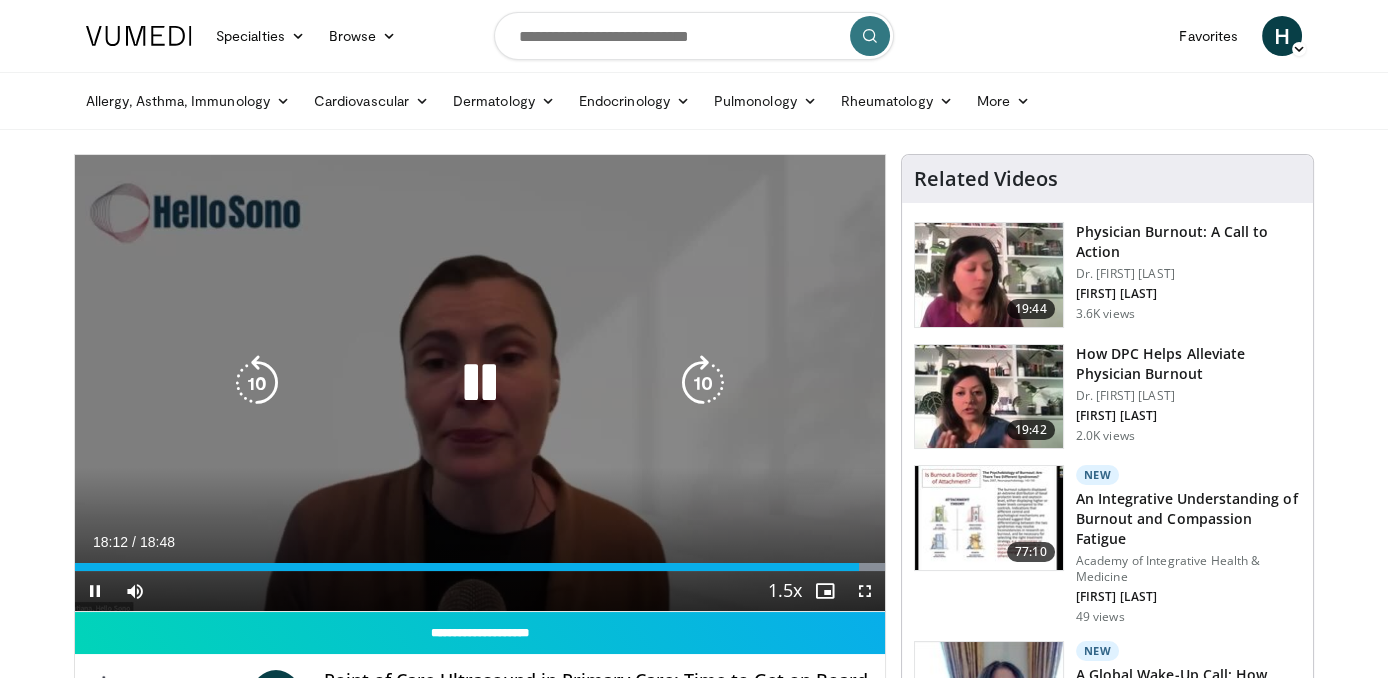 click at bounding box center (480, 383) 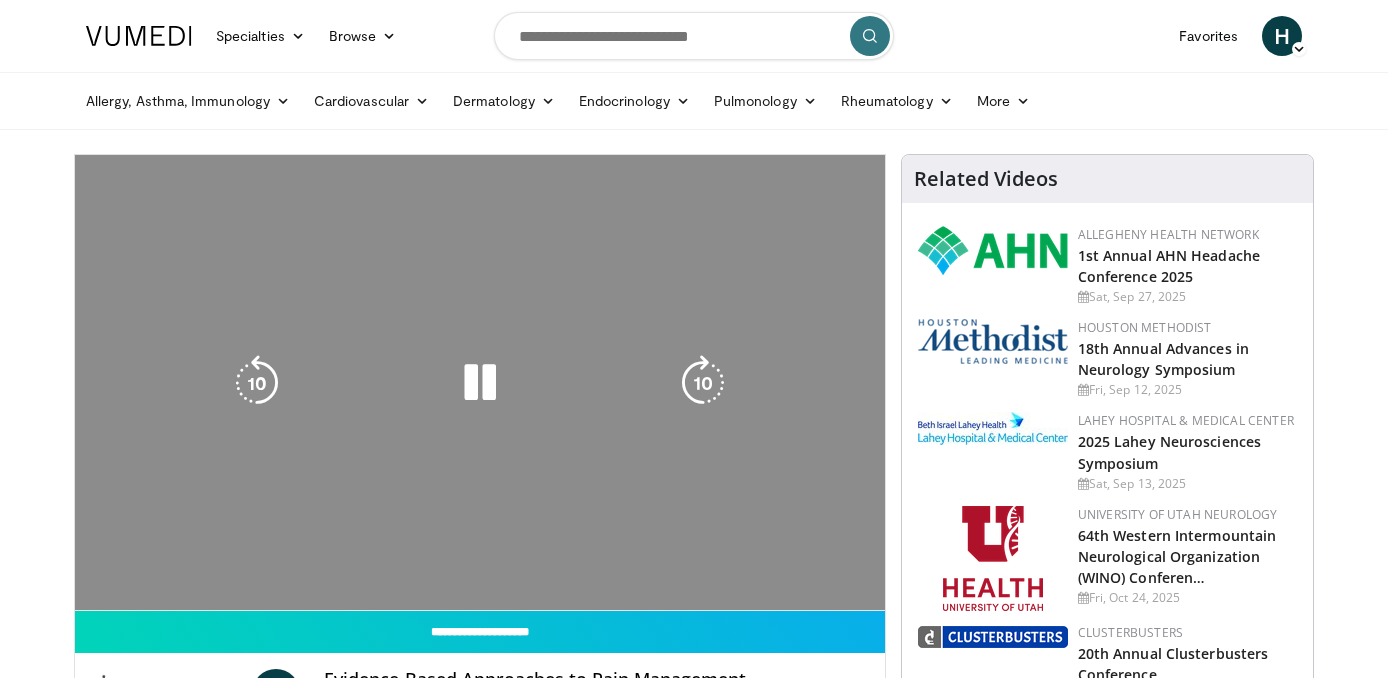 scroll, scrollTop: 0, scrollLeft: 0, axis: both 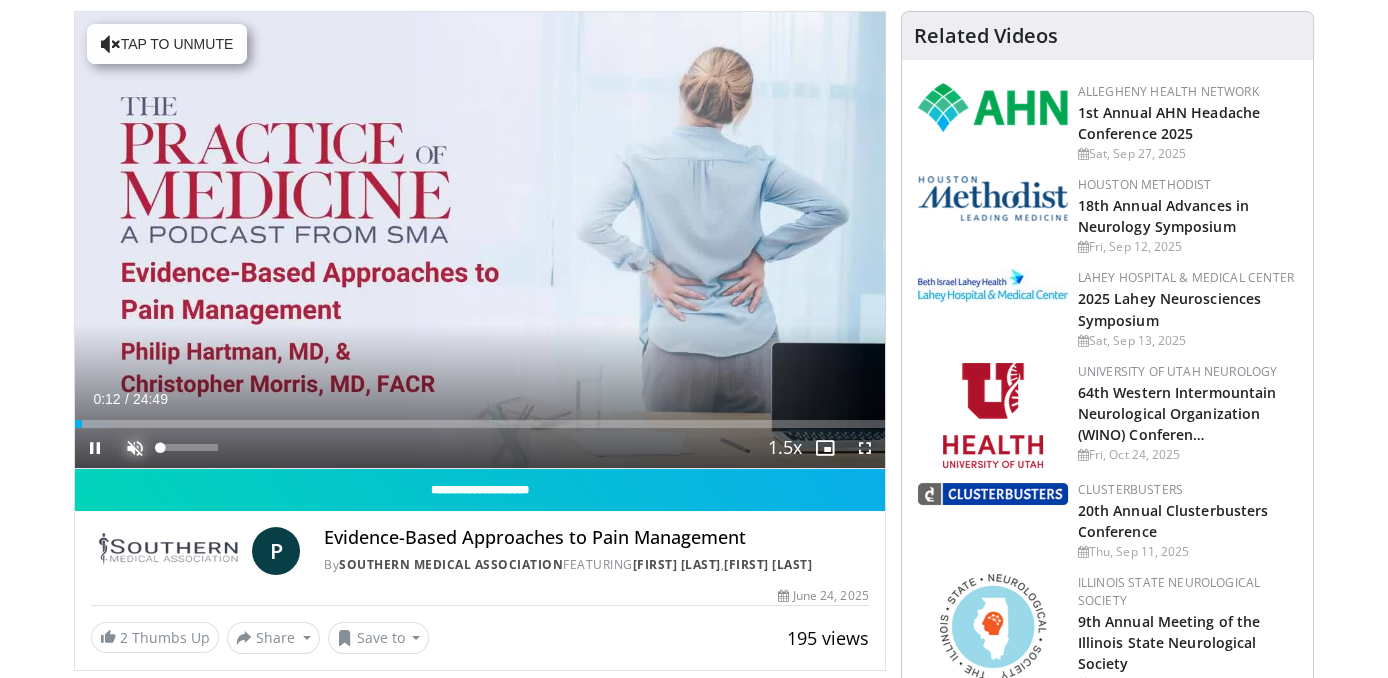 click at bounding box center [135, 448] 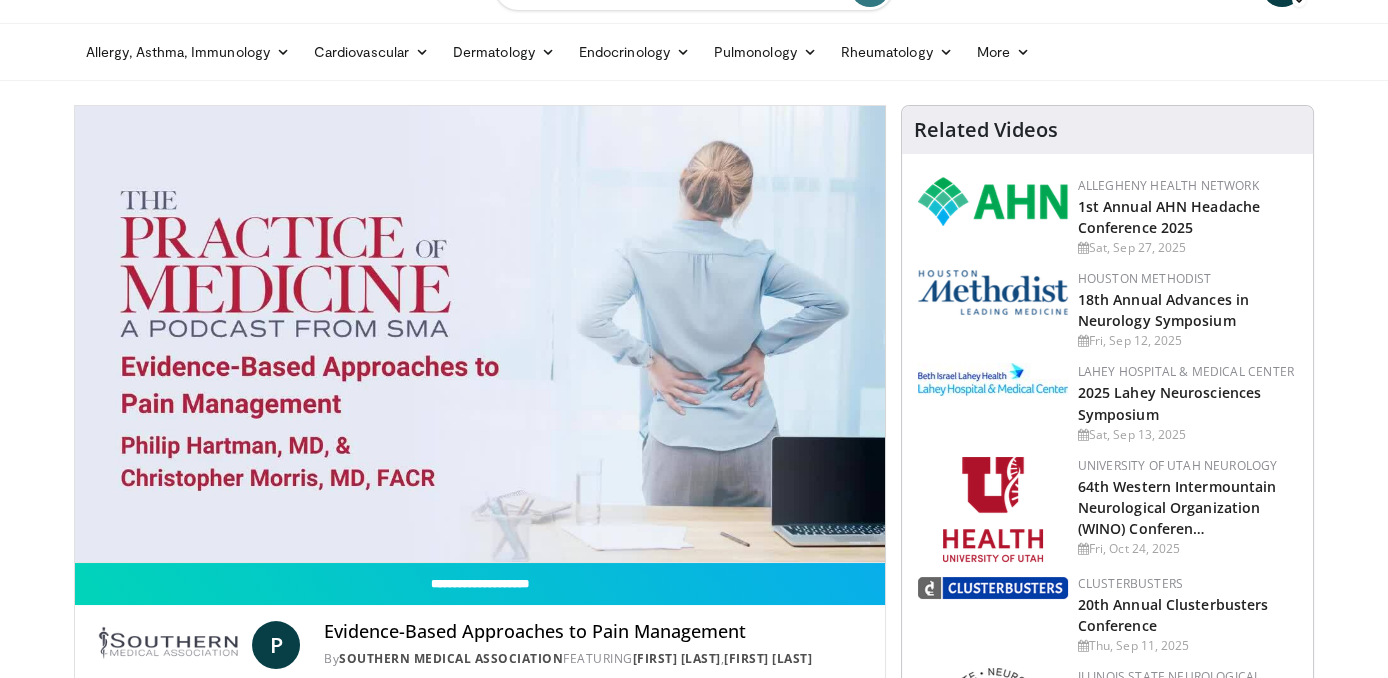 scroll, scrollTop: 0, scrollLeft: 0, axis: both 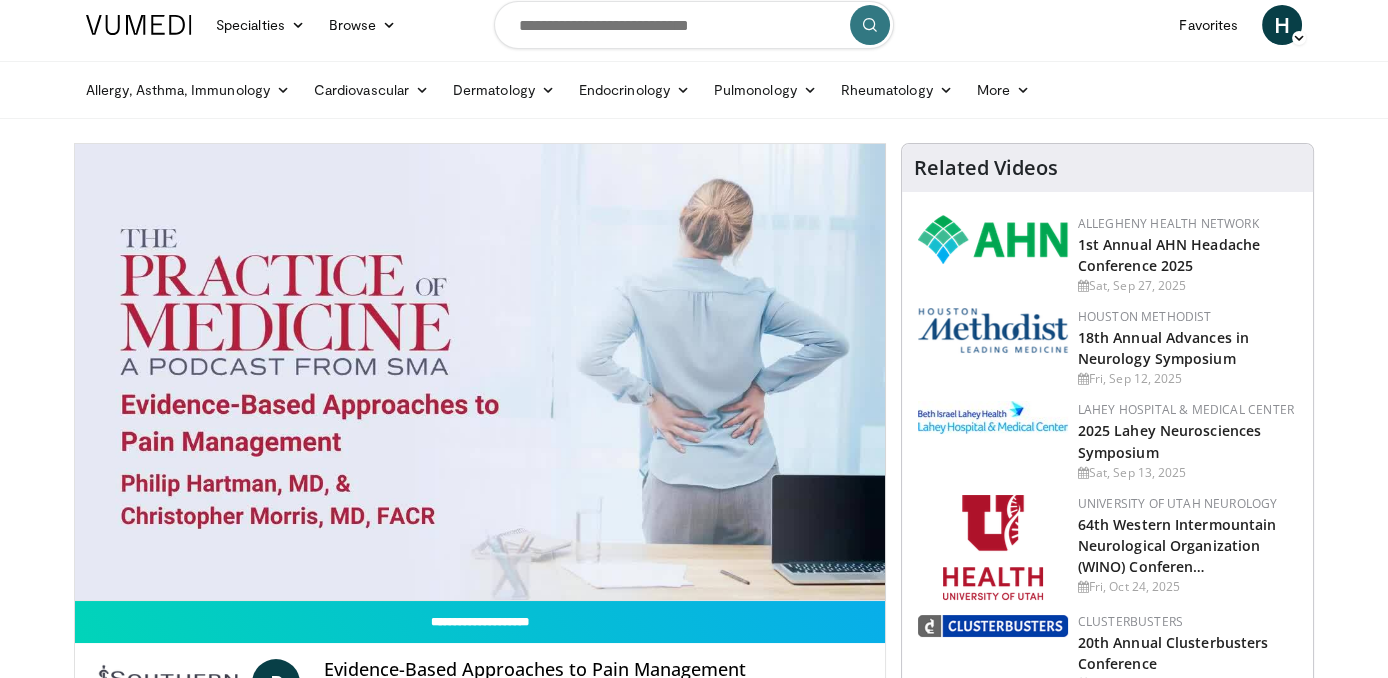 type 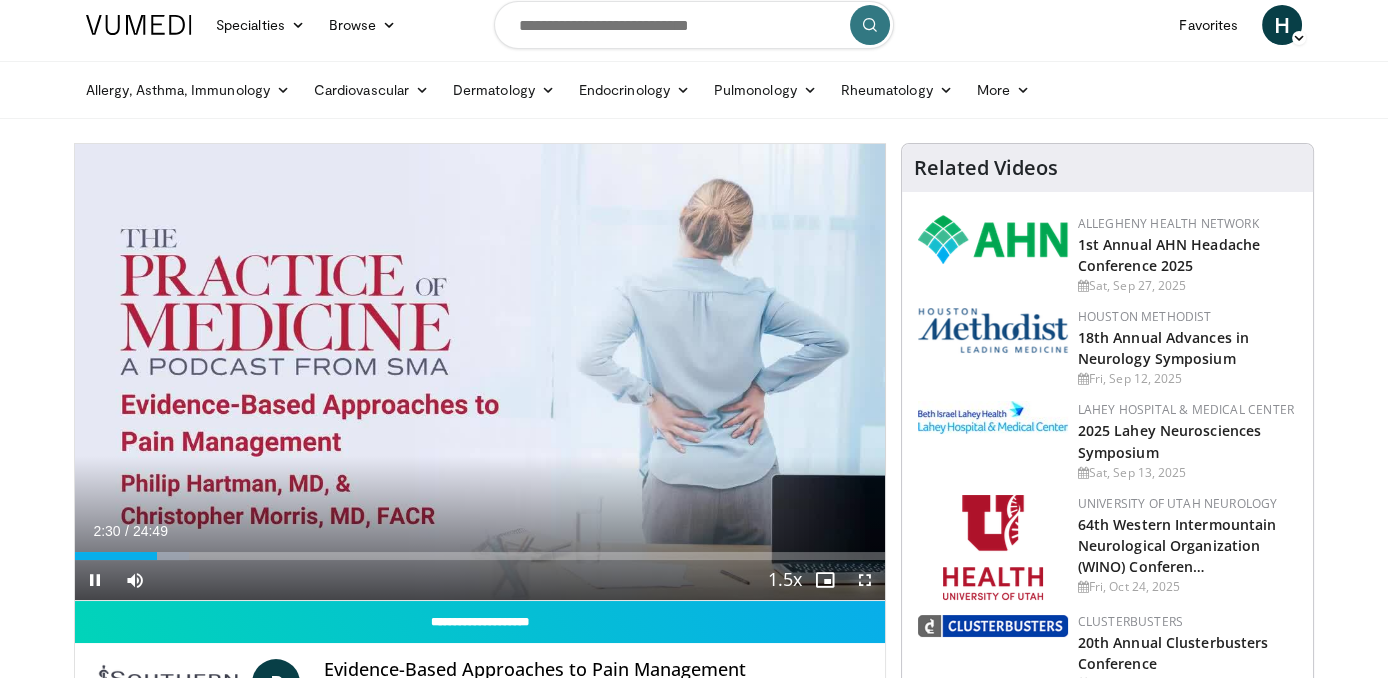 click at bounding box center [865, 580] 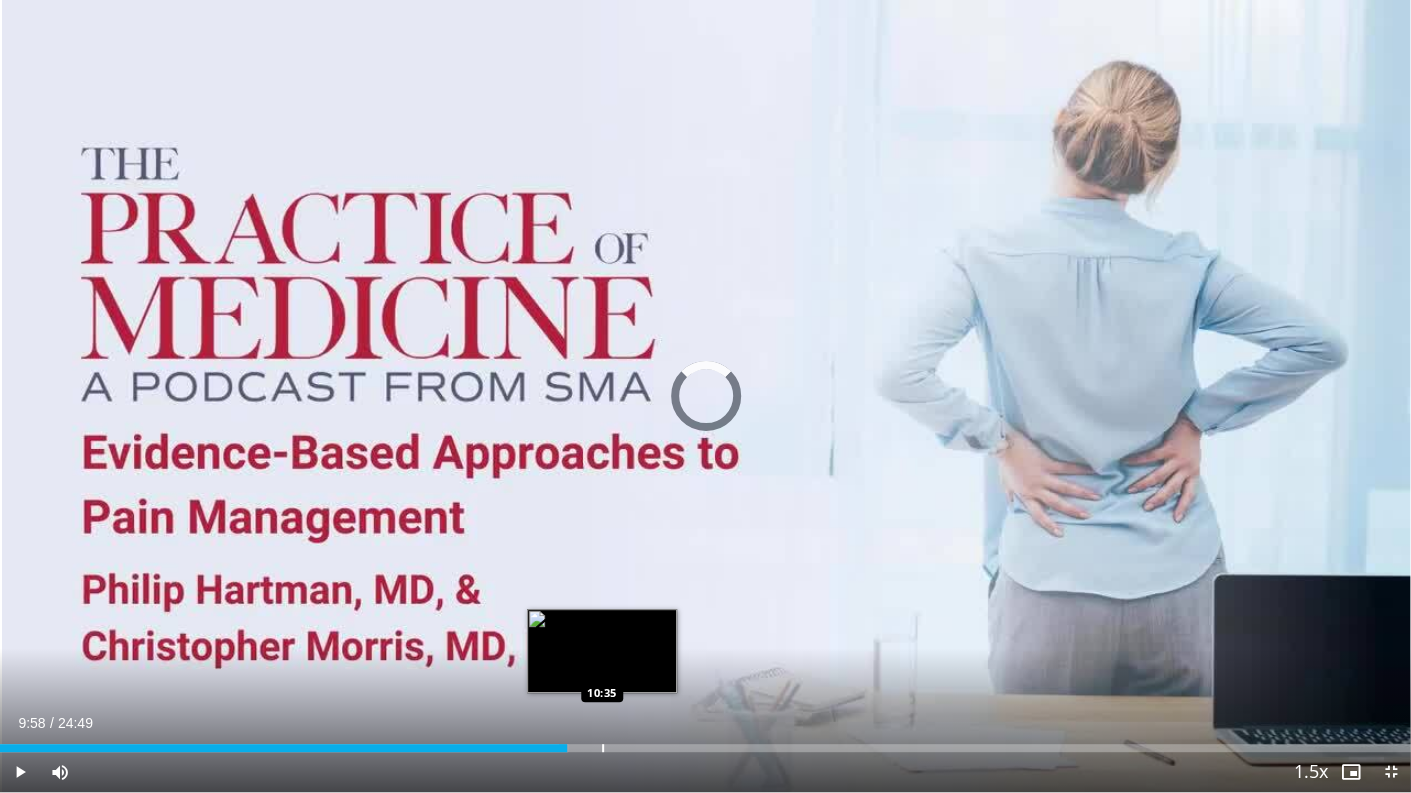 drag, startPoint x: 427, startPoint y: 738, endPoint x: 617, endPoint y: 752, distance: 190.51509 